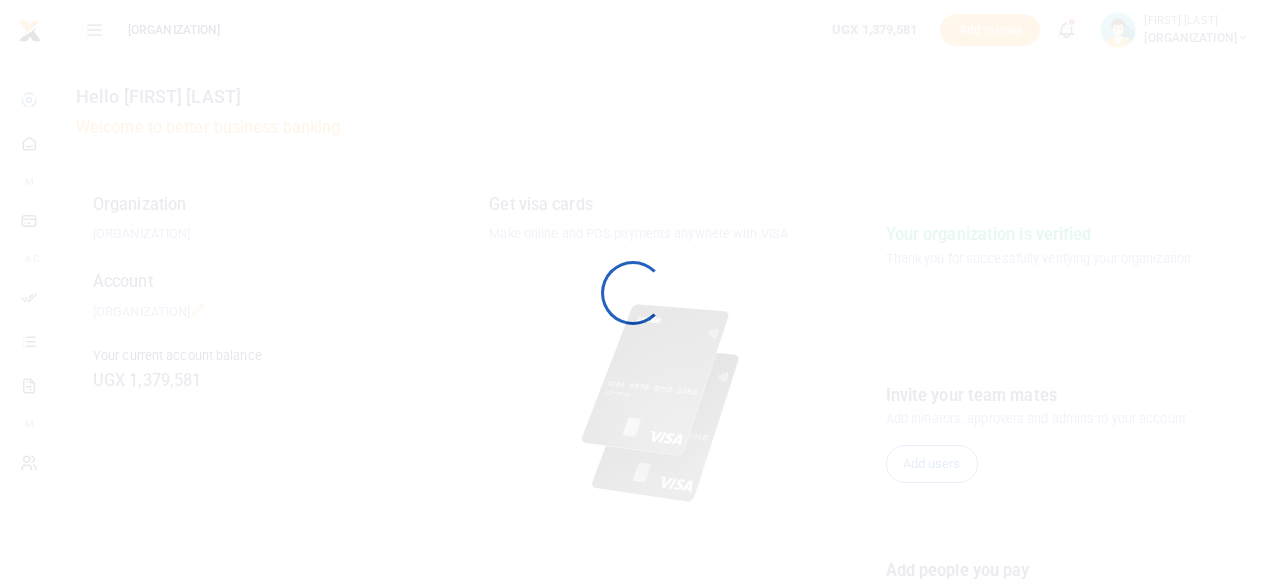 scroll, scrollTop: 0, scrollLeft: 0, axis: both 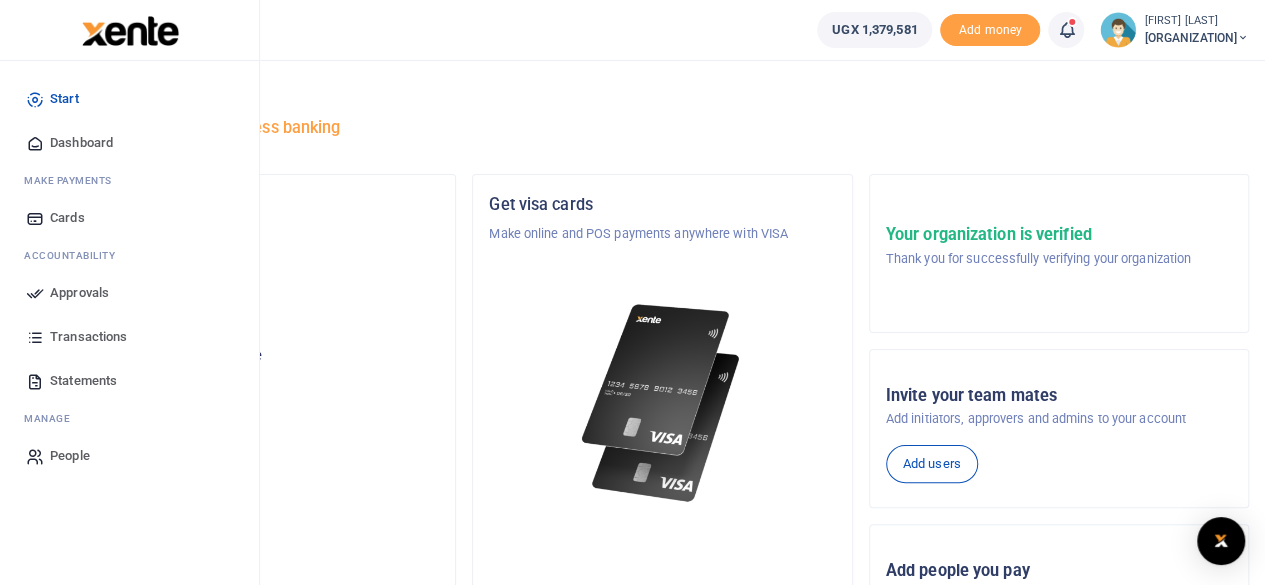 click on "Approvals" at bounding box center (79, 293) 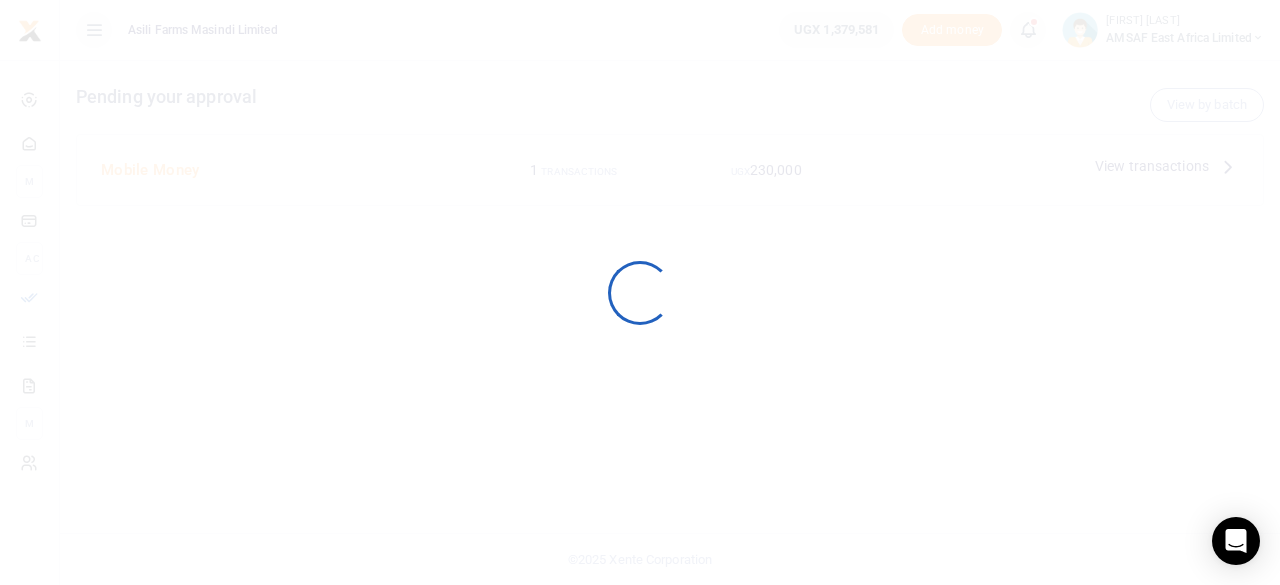 scroll, scrollTop: 0, scrollLeft: 0, axis: both 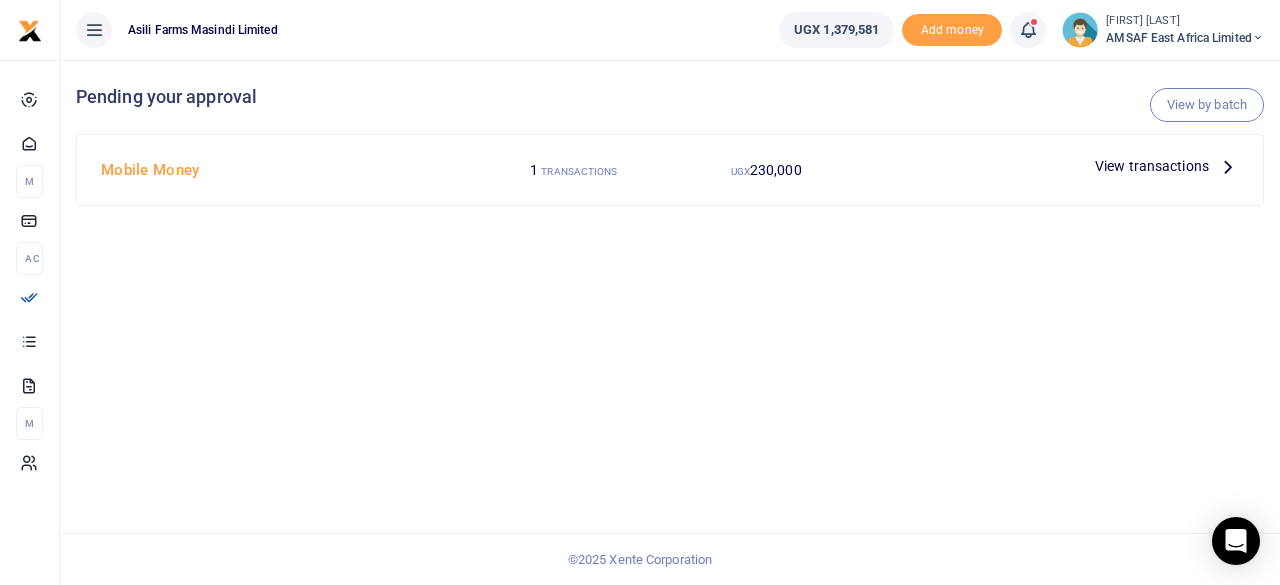 click on "Mobile Money" at bounding box center [285, 170] 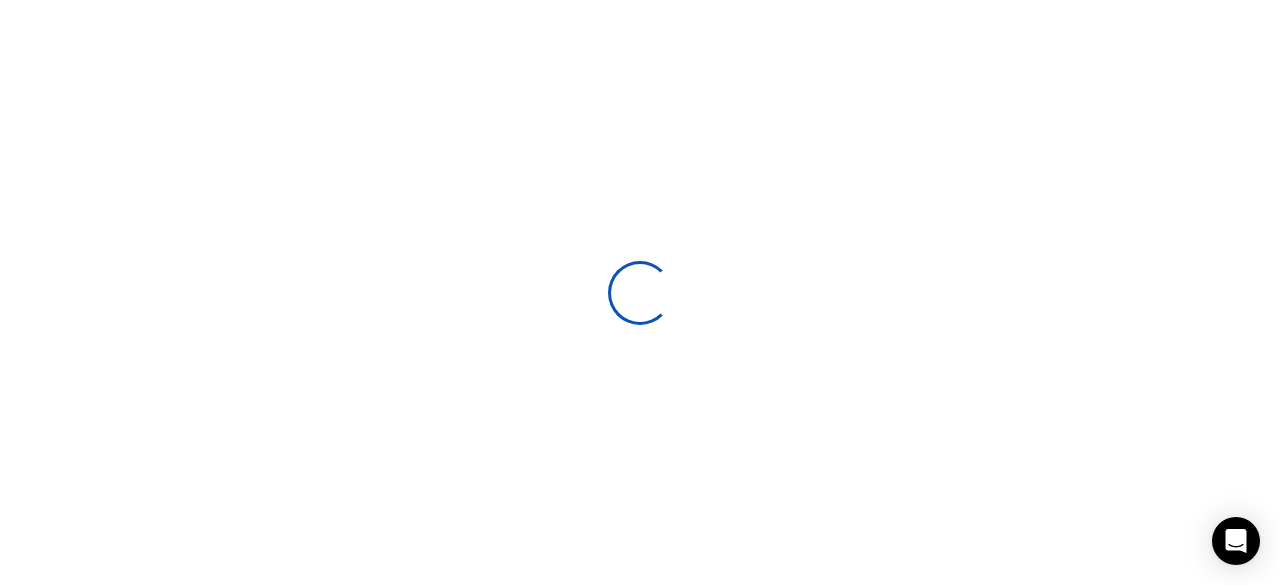 scroll, scrollTop: 0, scrollLeft: 0, axis: both 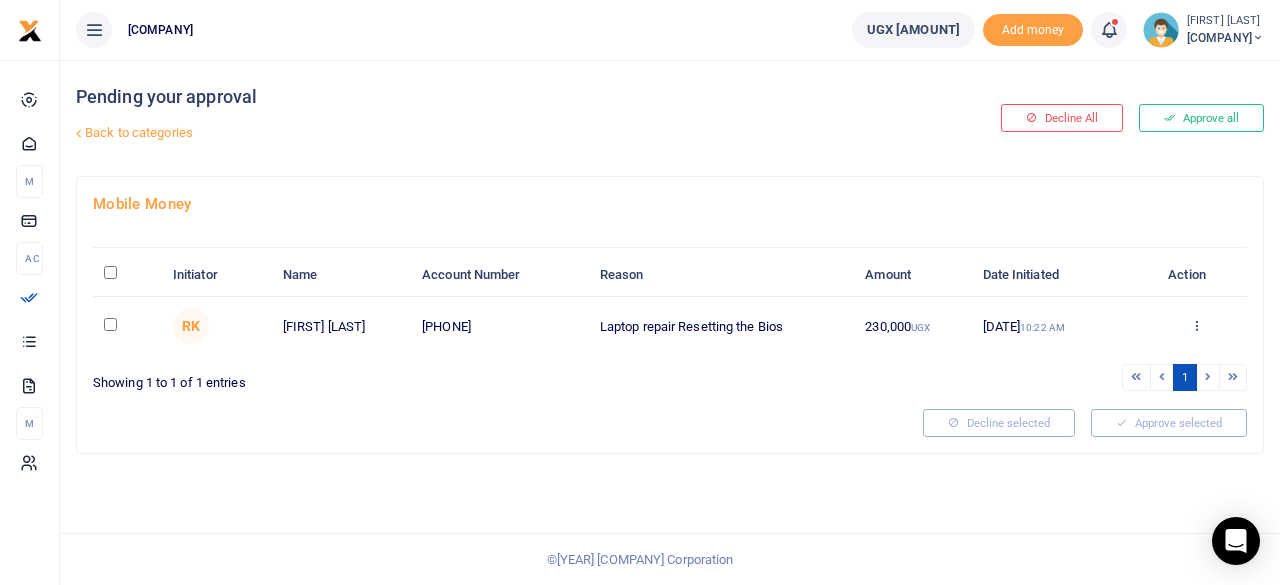 click at bounding box center (110, 324) 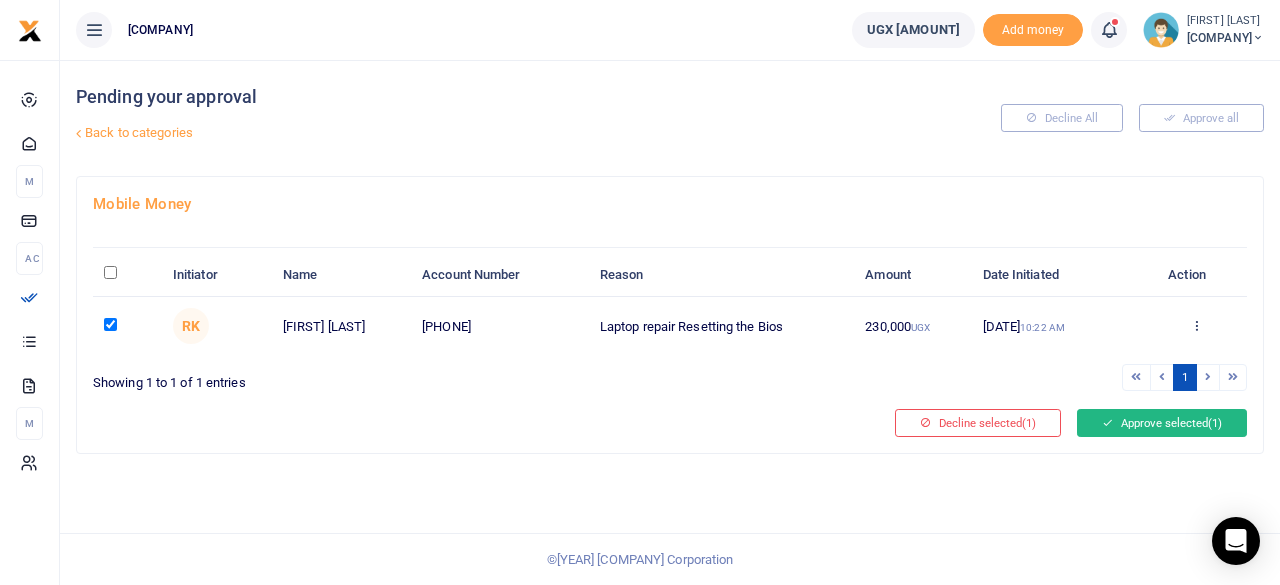 click on "Approve selected  (1)" at bounding box center [1162, 423] 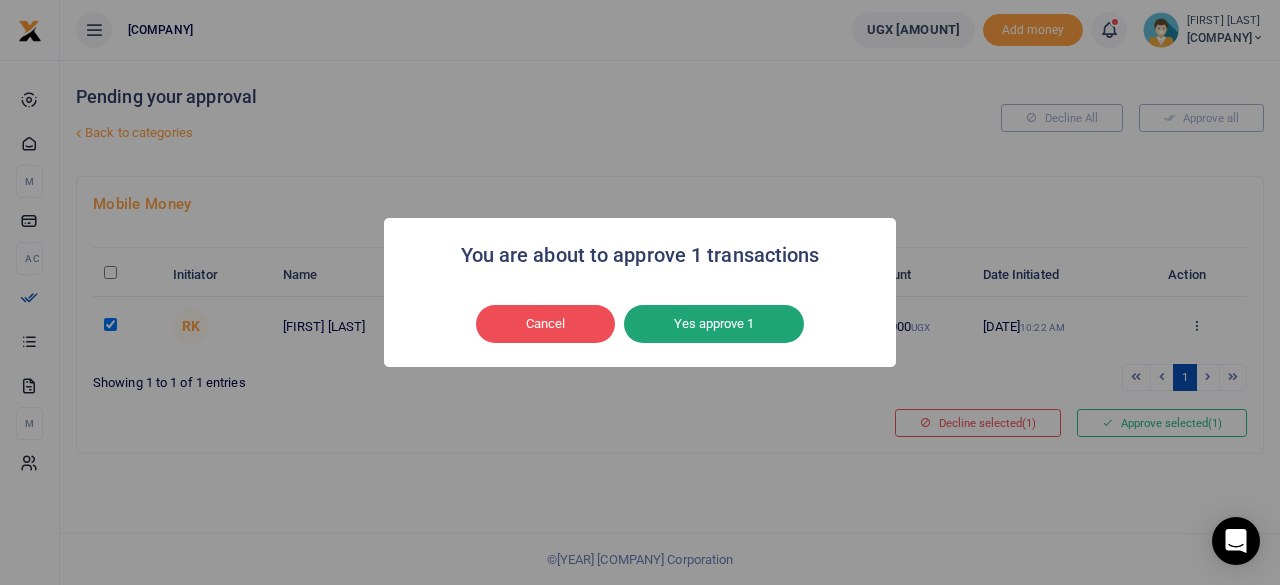 click on "Yes approve 1" at bounding box center (714, 324) 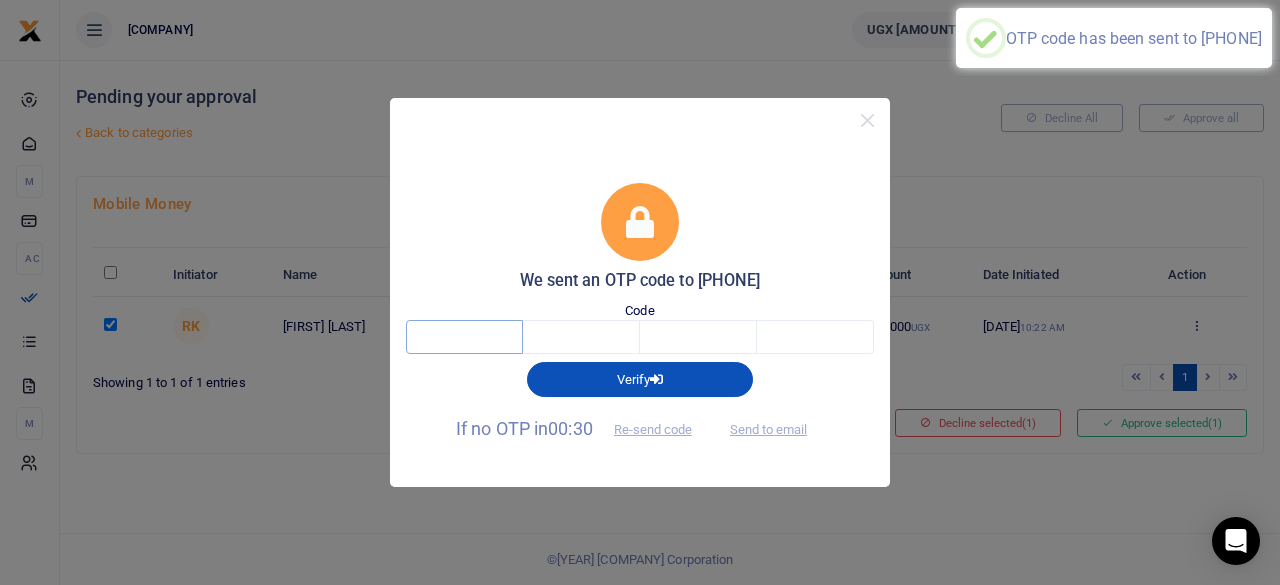 click at bounding box center (464, 337) 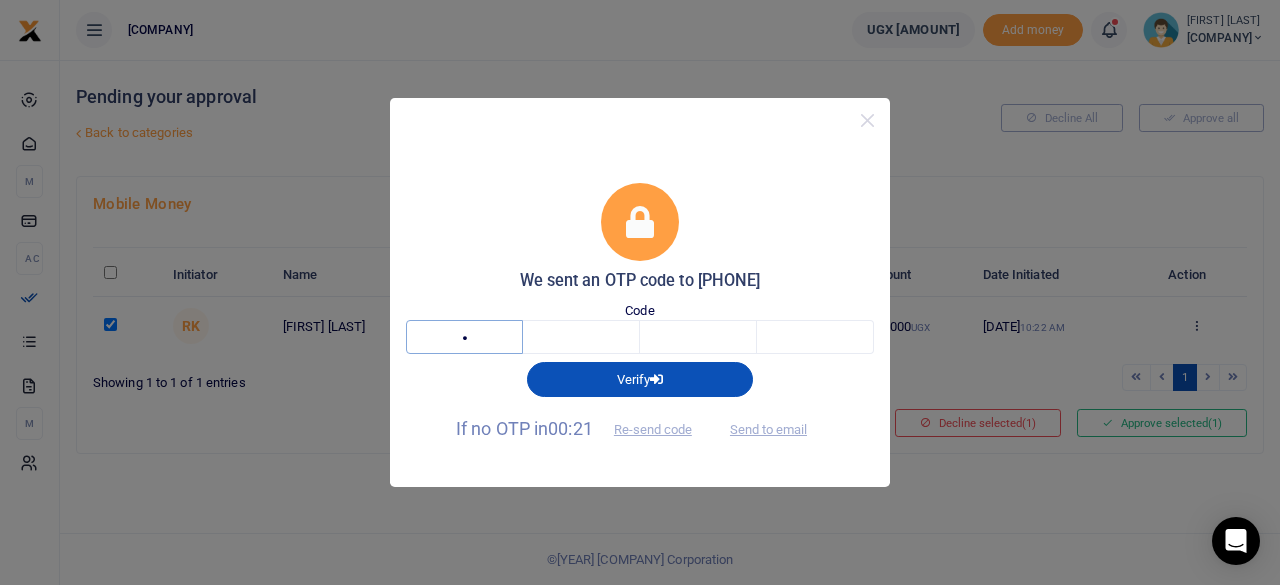 type on "6" 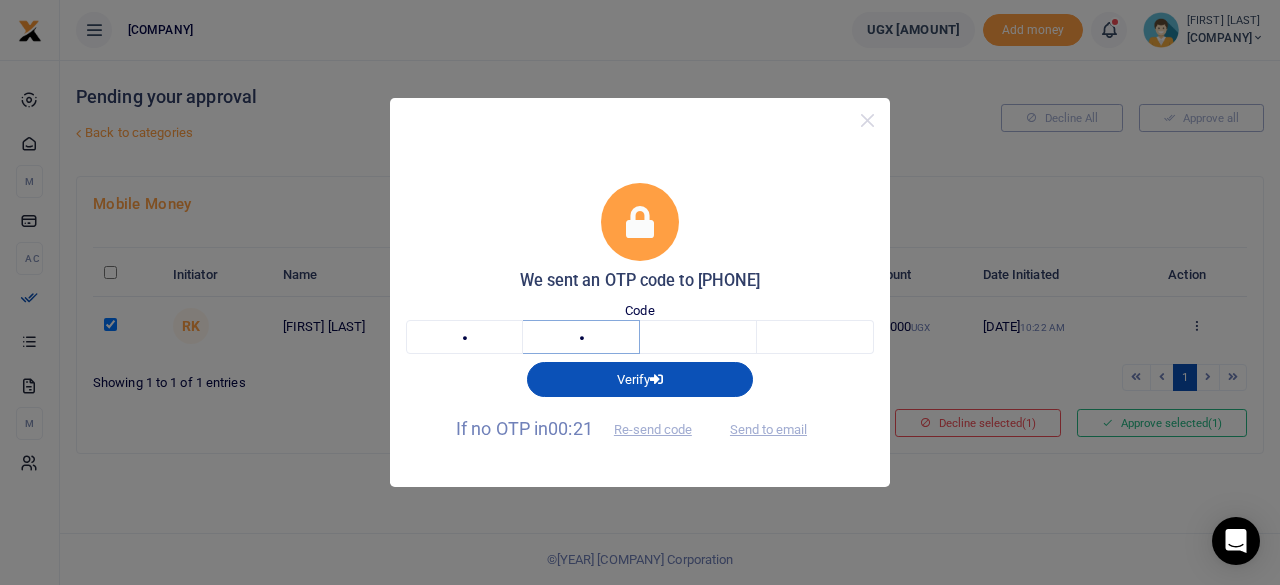type on "6" 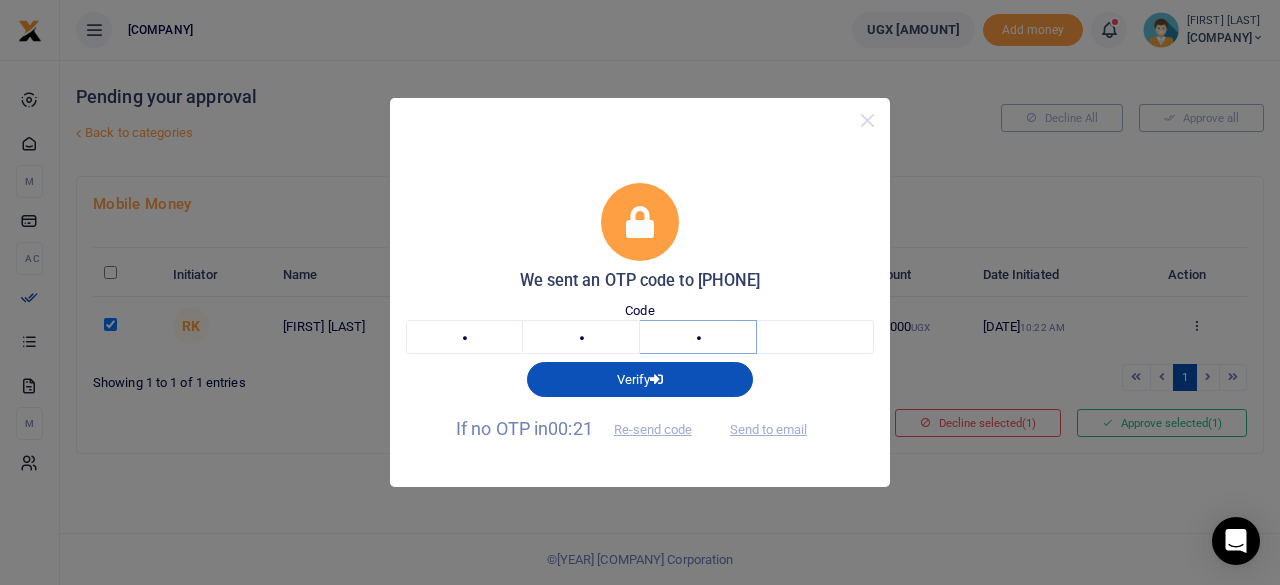 type on "8" 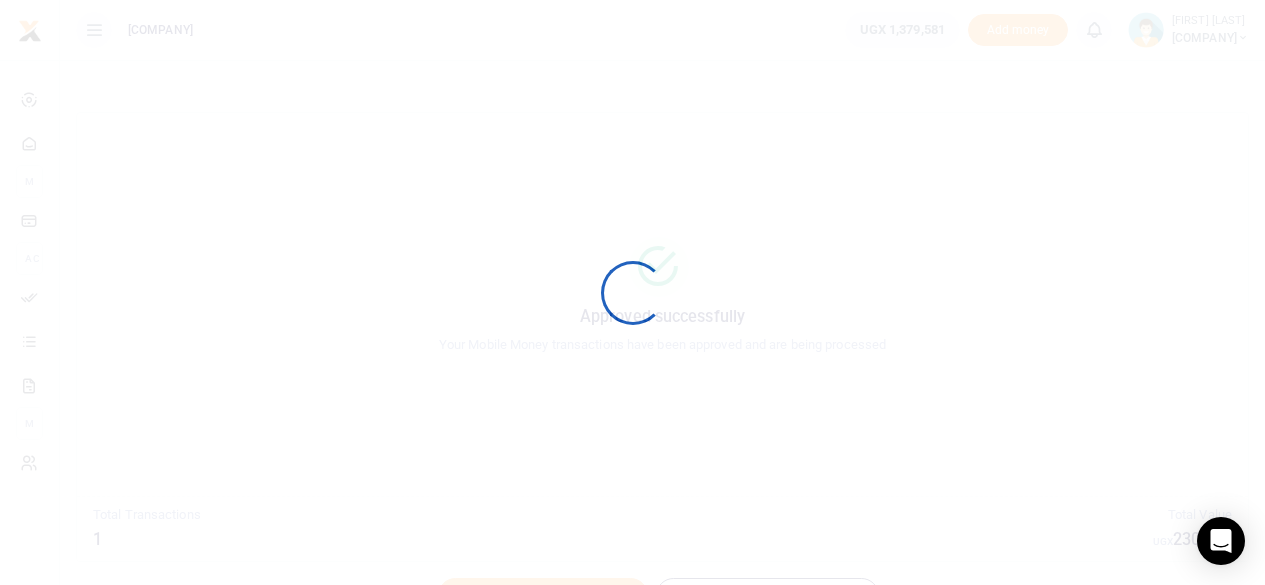 scroll, scrollTop: 0, scrollLeft: 0, axis: both 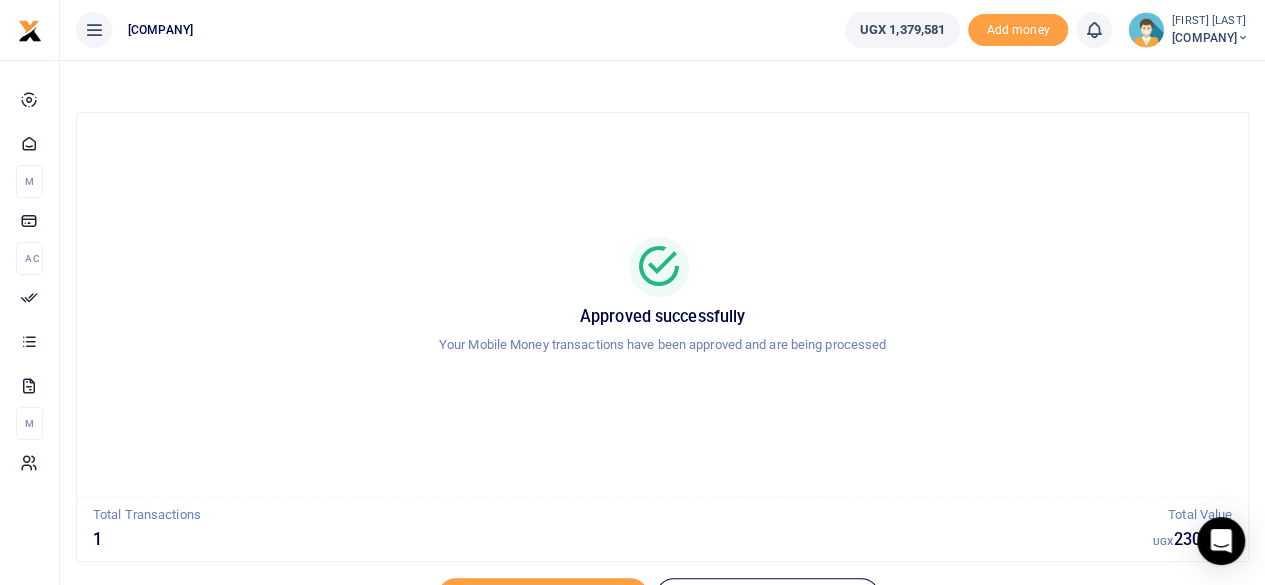 click at bounding box center (662, 267) 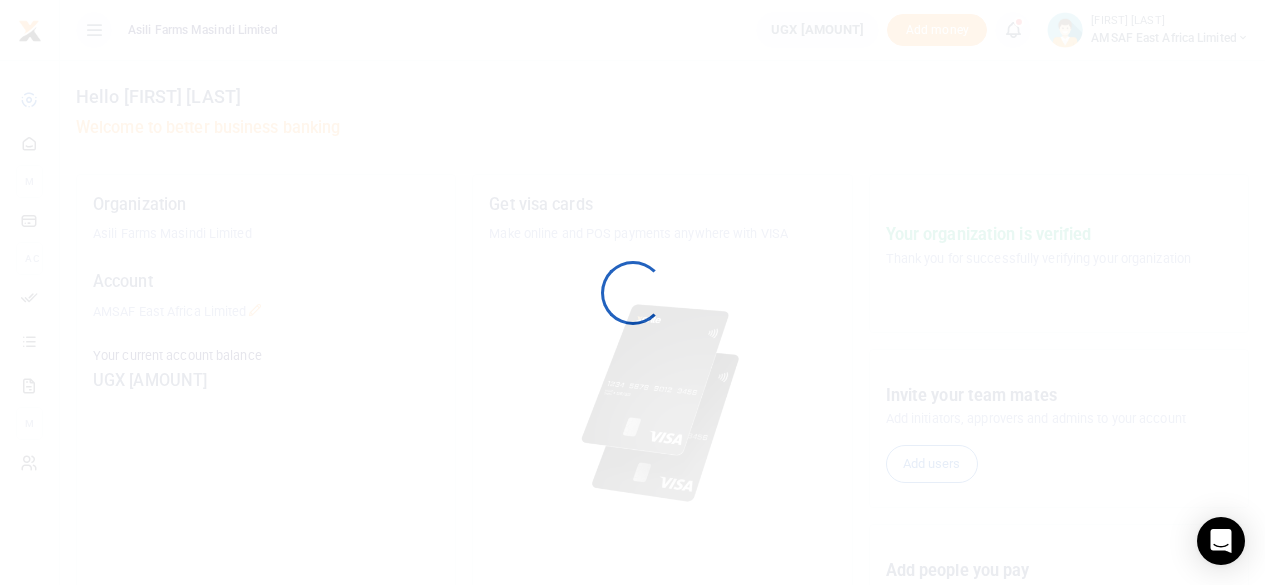 scroll, scrollTop: 0, scrollLeft: 0, axis: both 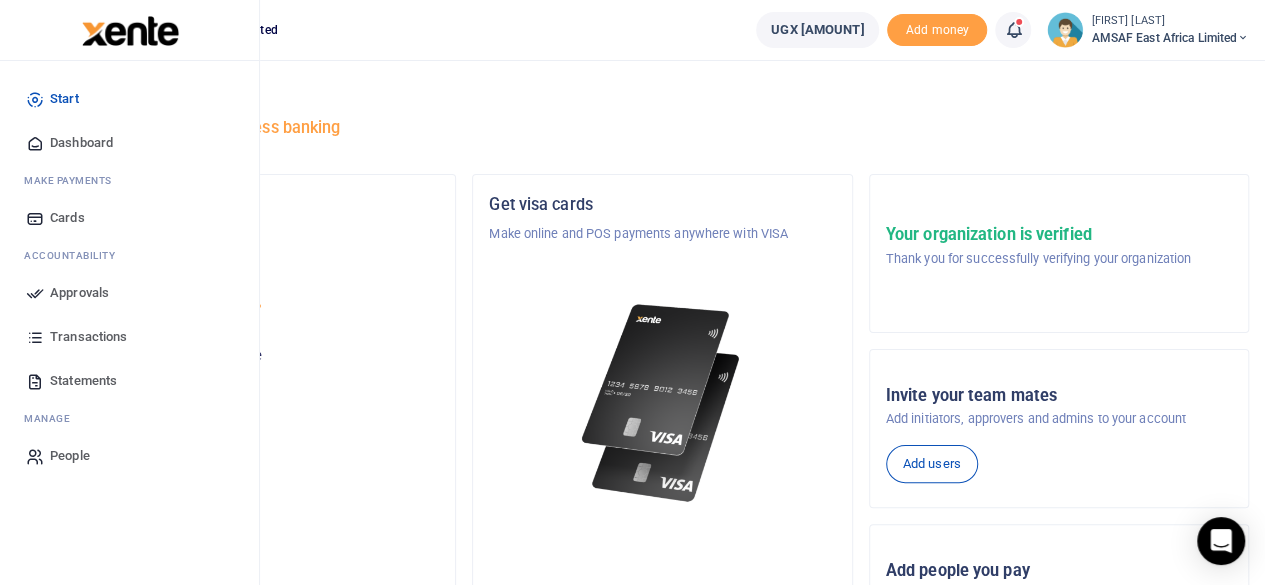 click on "Approvals" at bounding box center [79, 293] 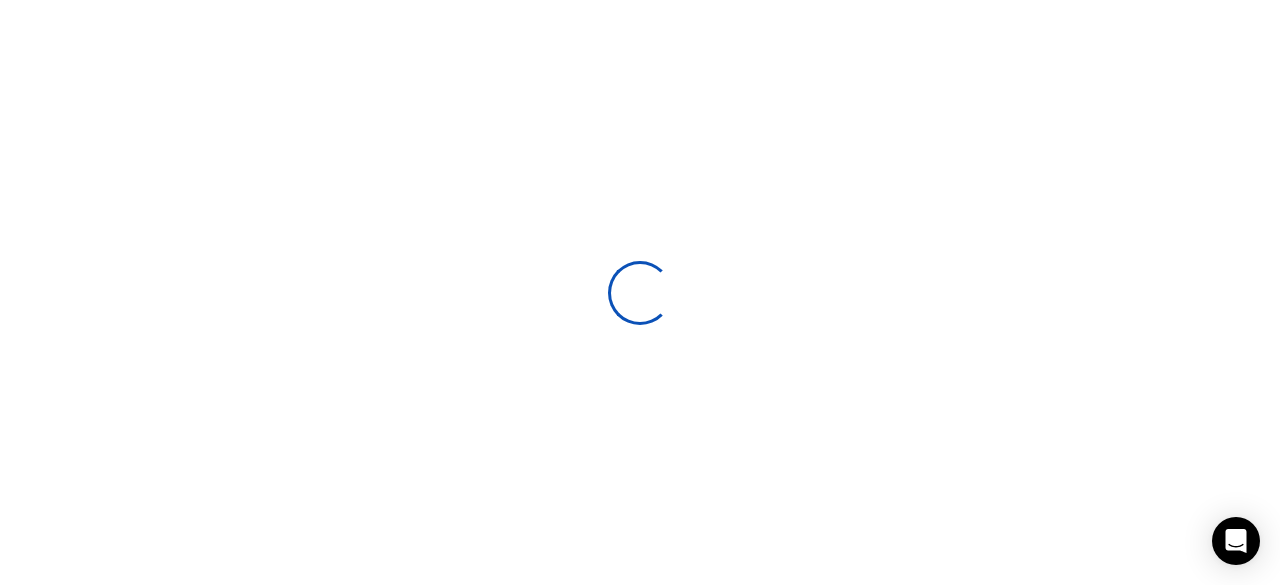 scroll, scrollTop: 0, scrollLeft: 0, axis: both 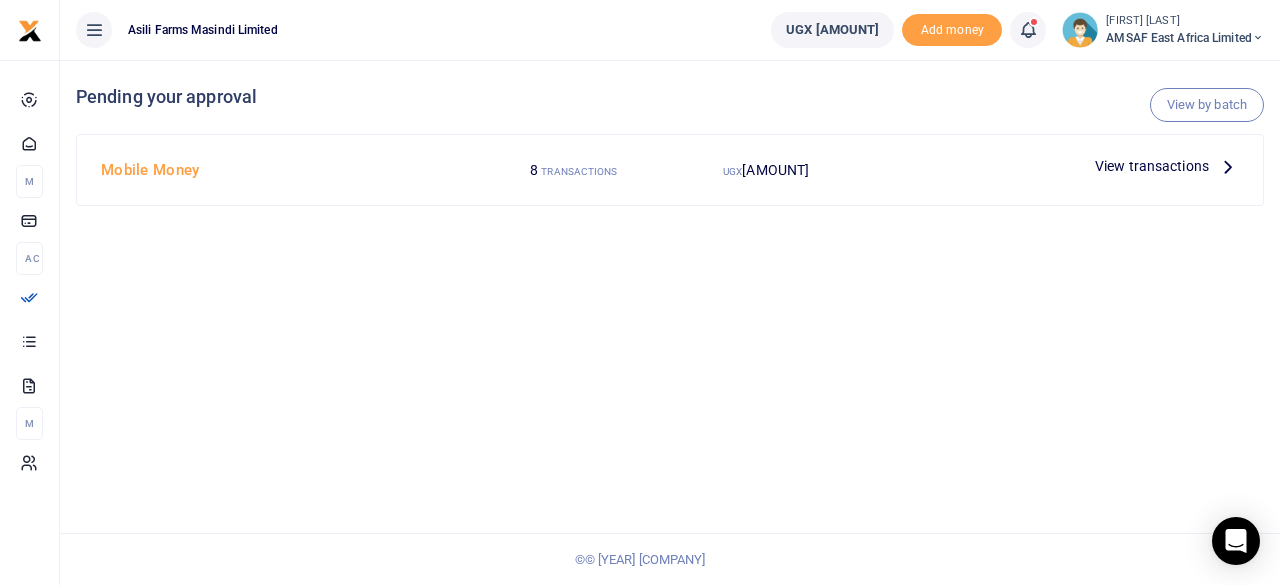 click on "View transactions" at bounding box center (1152, 166) 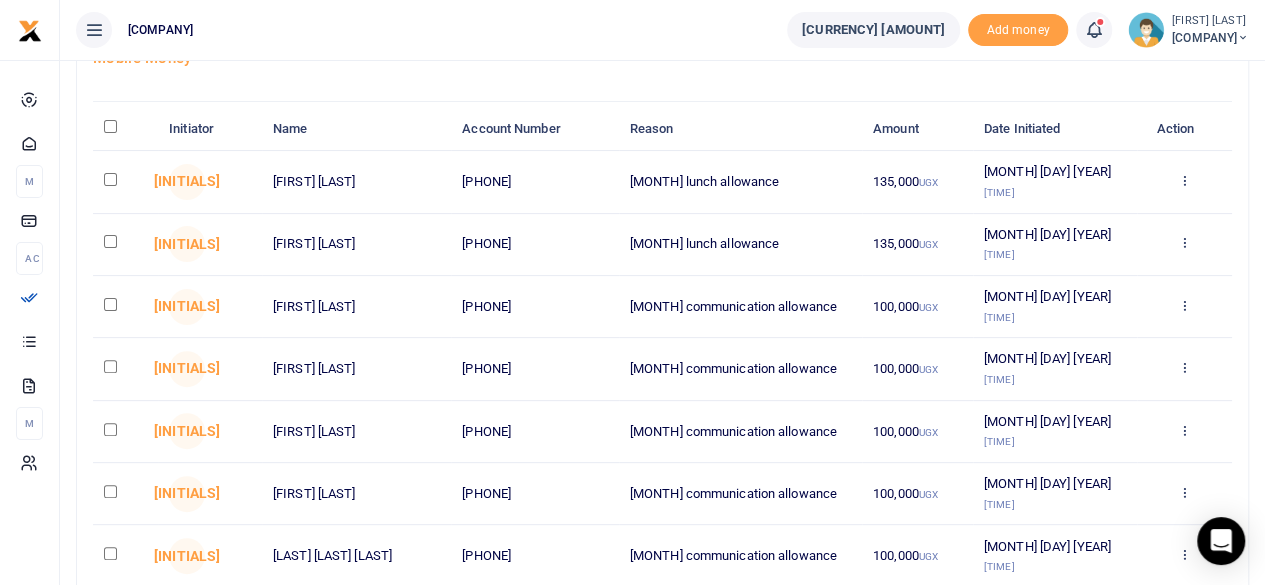 scroll, scrollTop: 146, scrollLeft: 0, axis: vertical 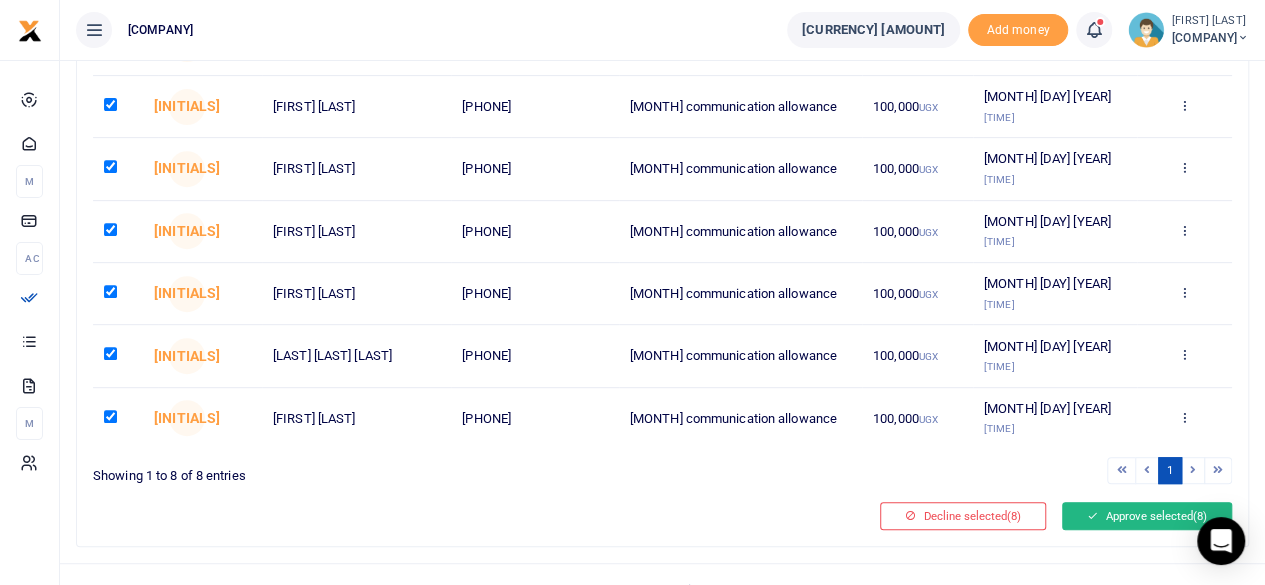click on "Approve selected  (8)" at bounding box center [1147, 516] 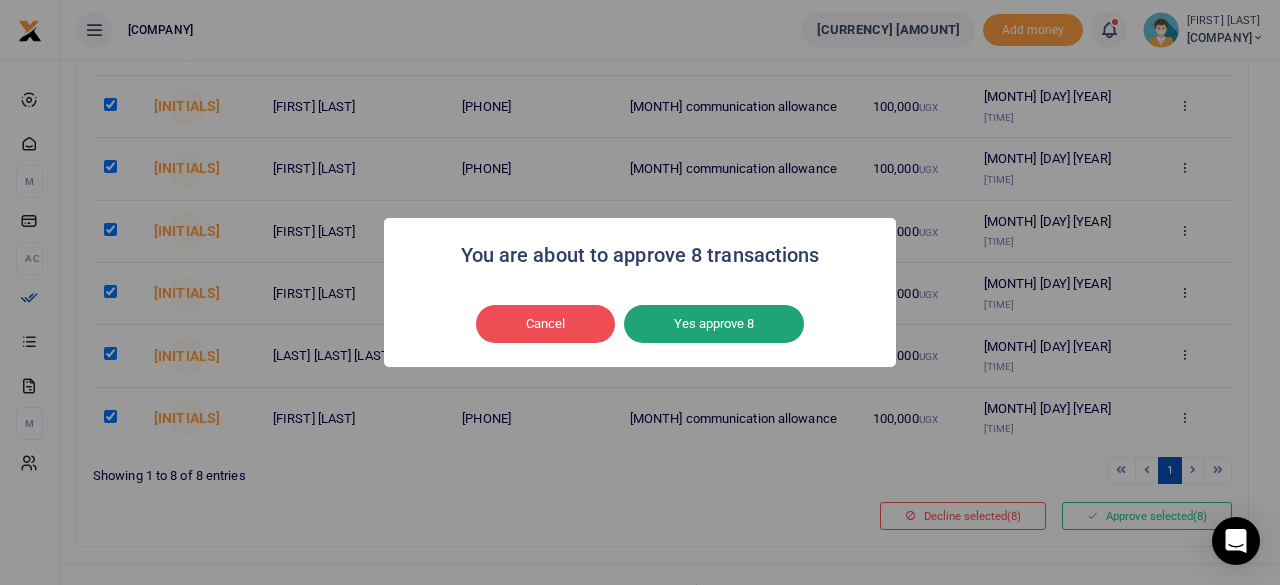 click on "Yes approve 8" at bounding box center [714, 324] 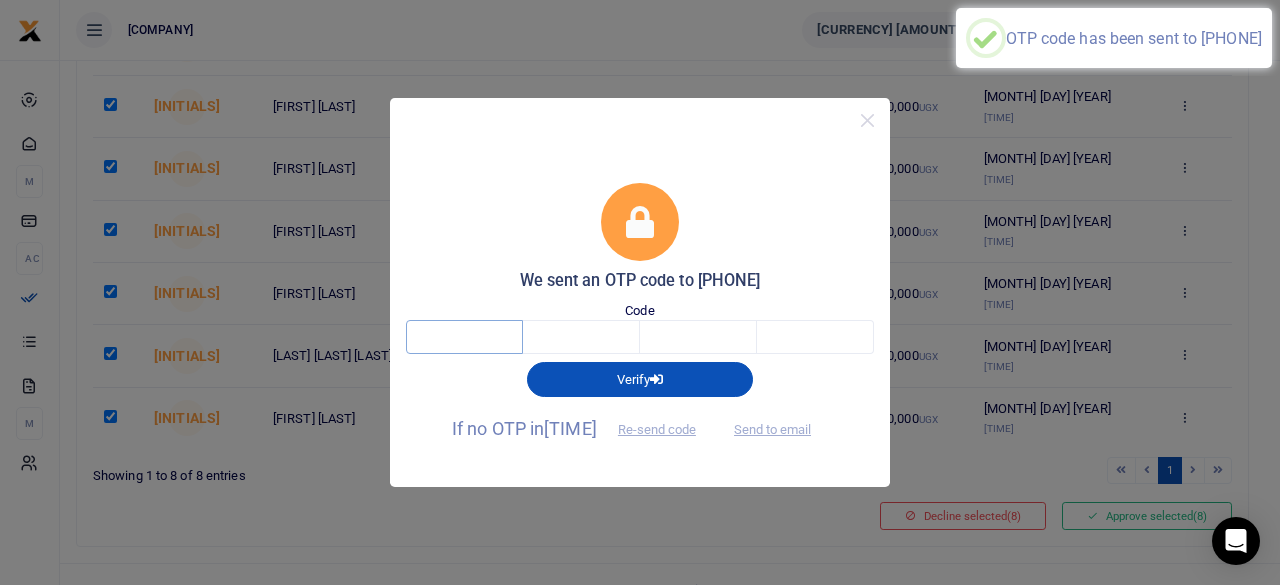 click at bounding box center [464, 337] 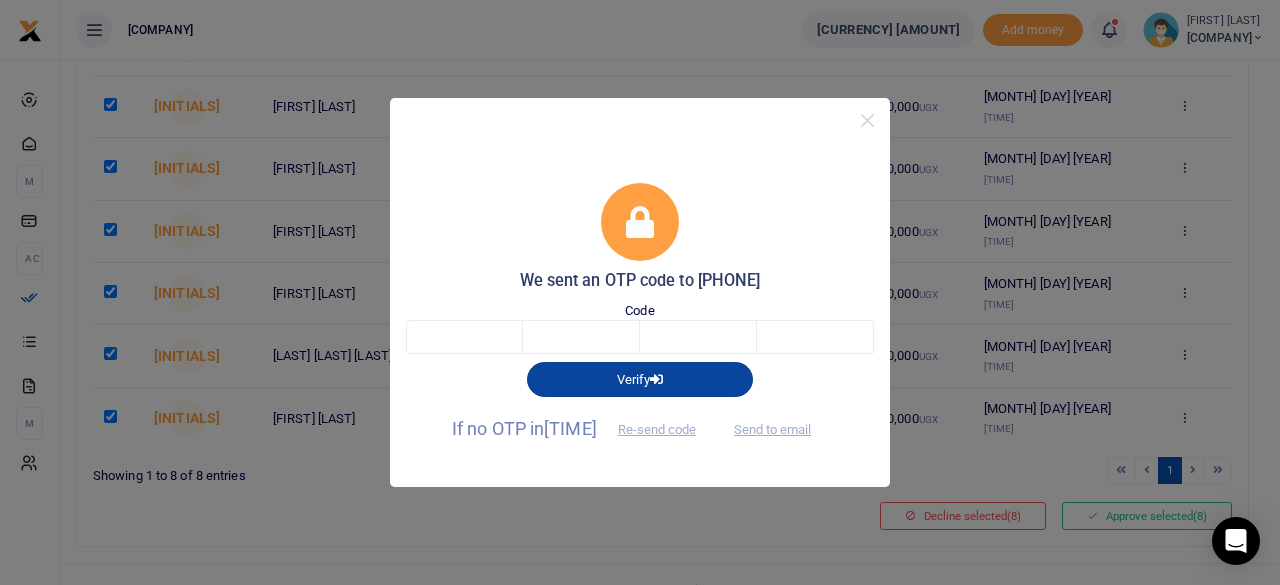 click on "Verify" at bounding box center [640, 379] 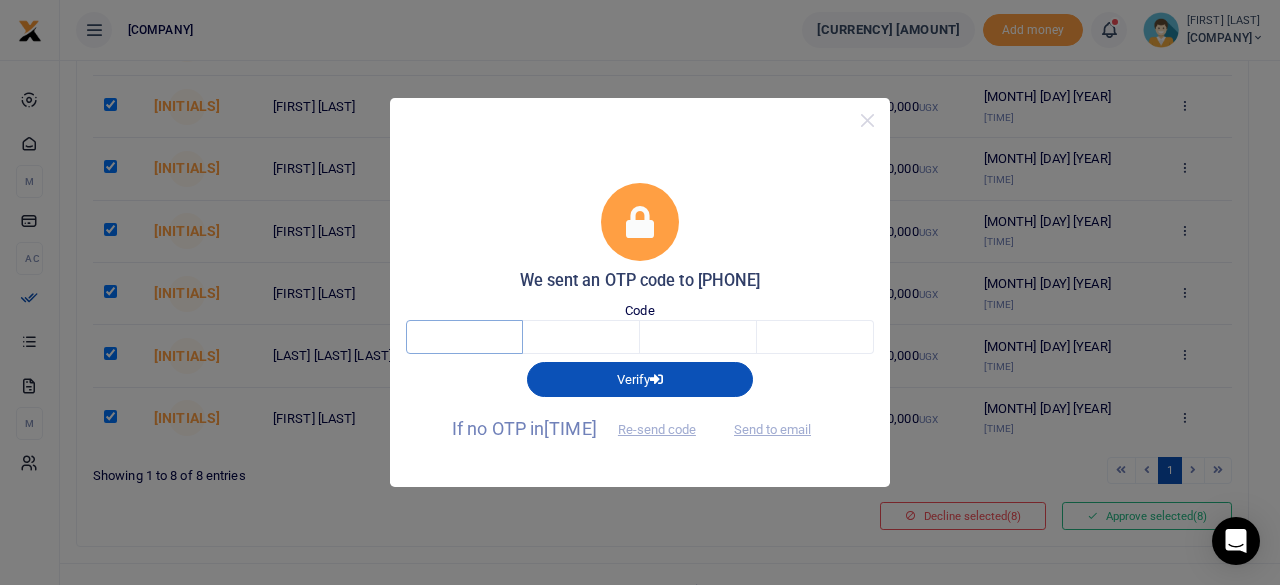 click at bounding box center (464, 337) 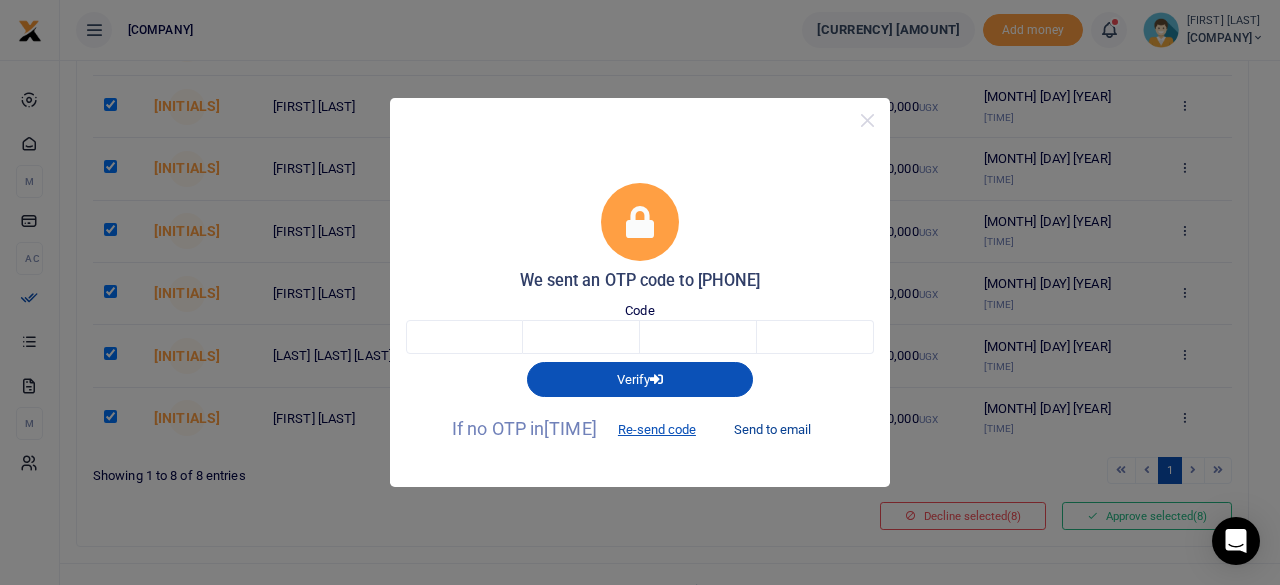 click on "Send to email" at bounding box center [772, 430] 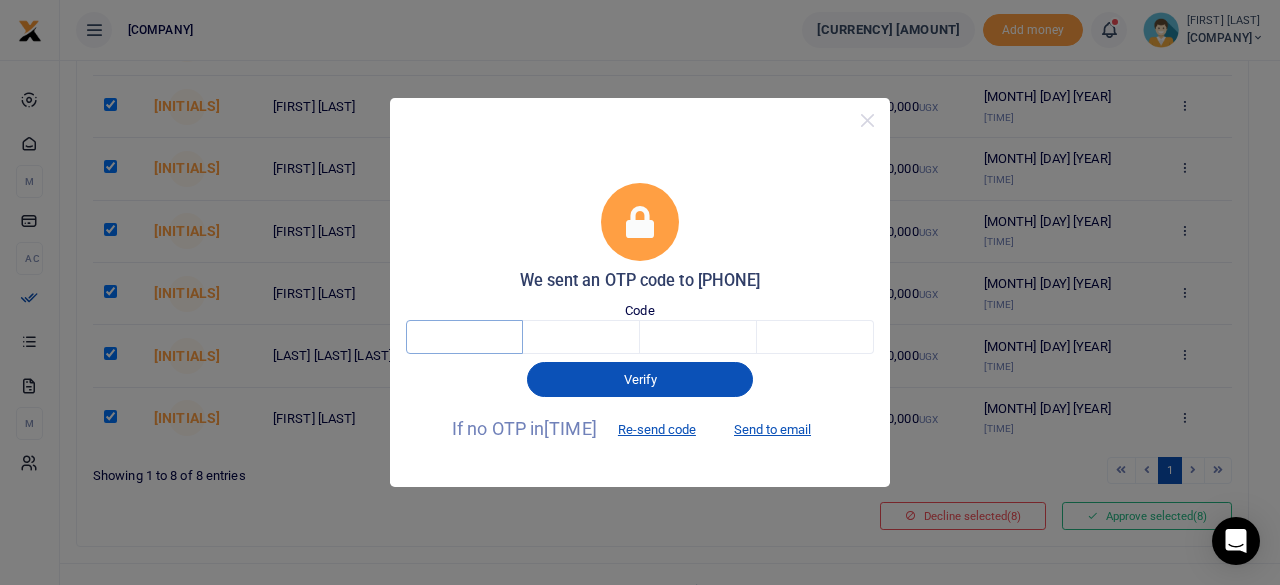 click at bounding box center (464, 337) 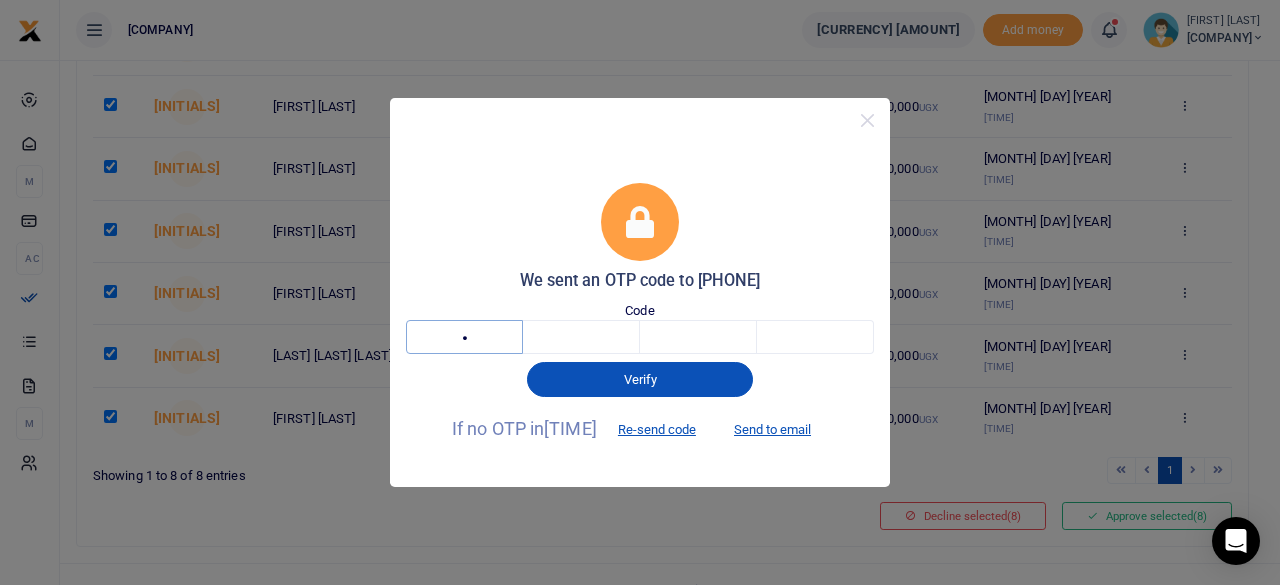type on "1" 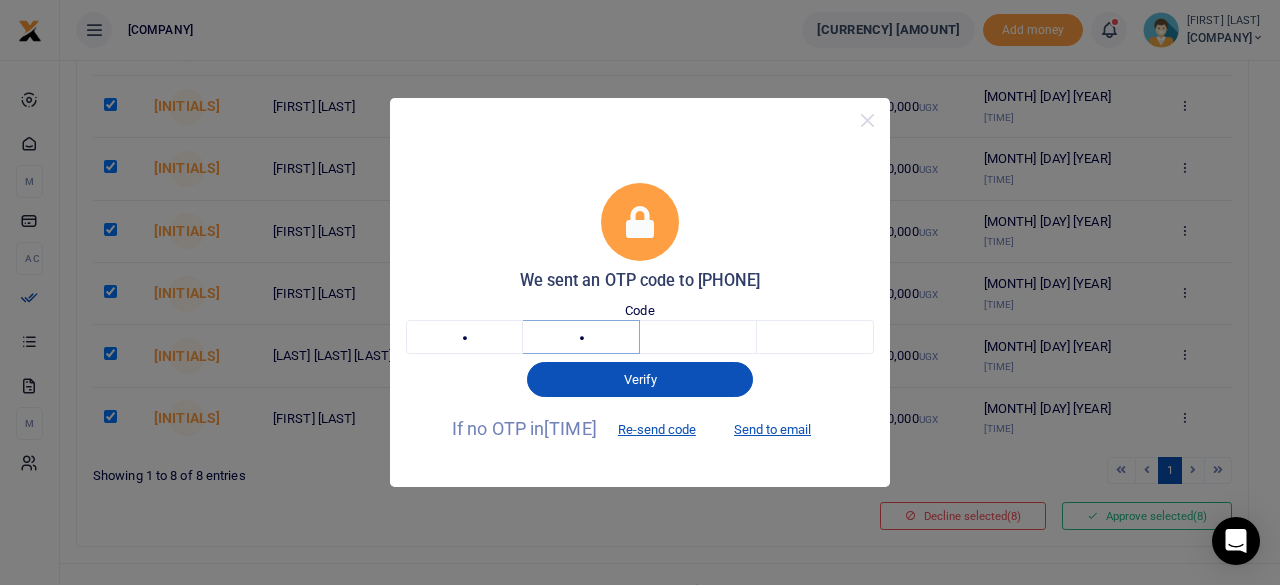 type on "0" 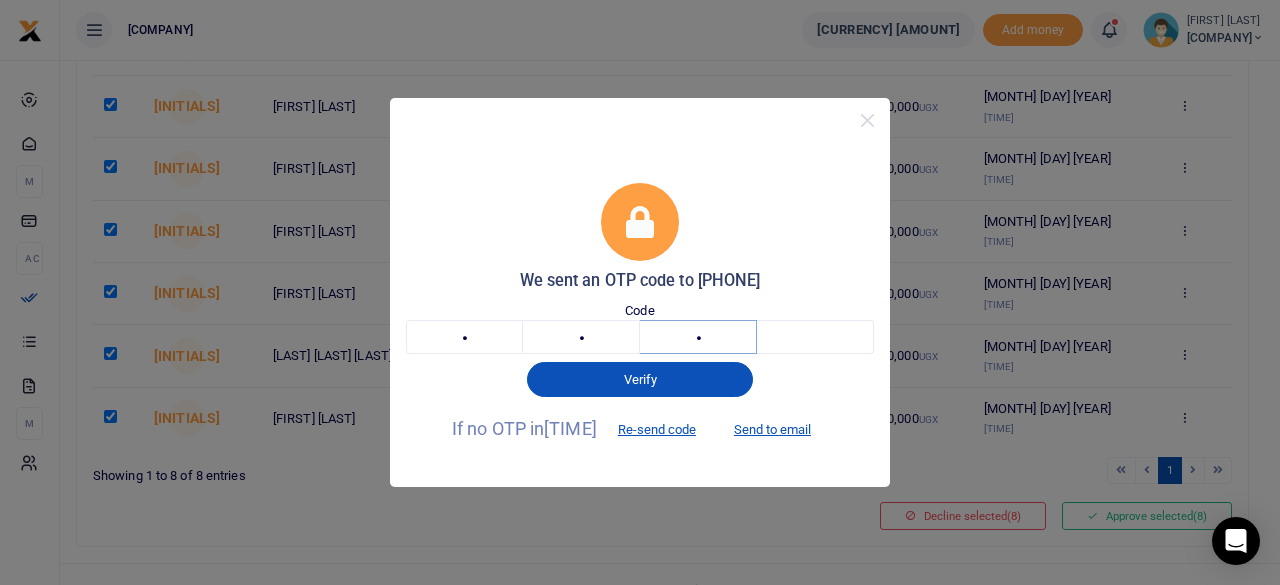 type on "1" 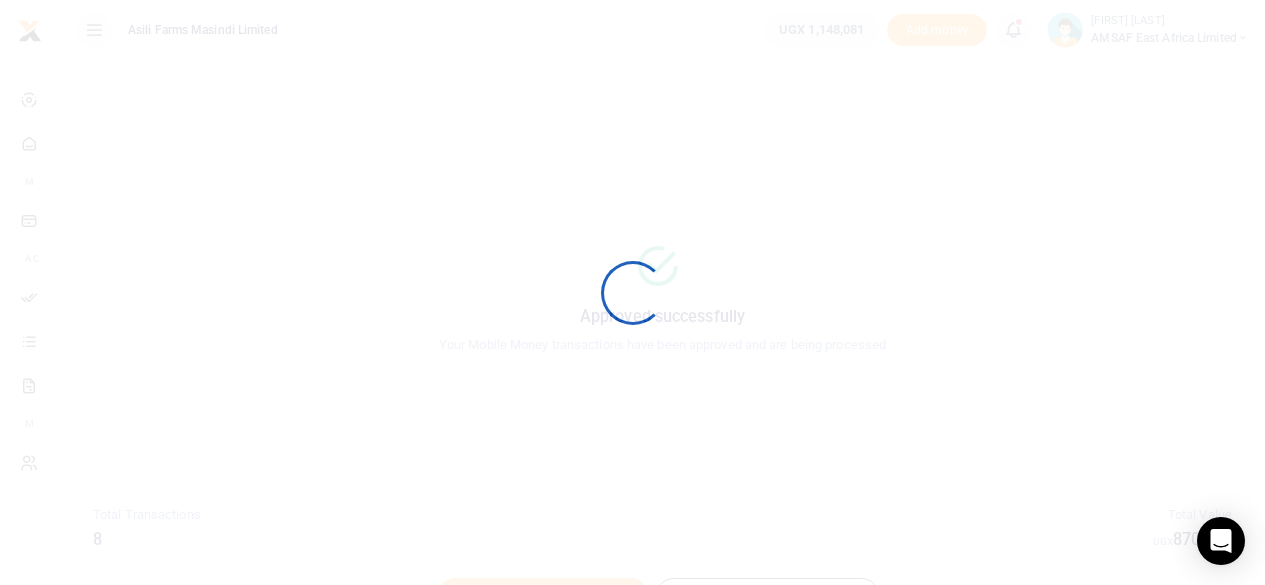 scroll, scrollTop: 0, scrollLeft: 0, axis: both 